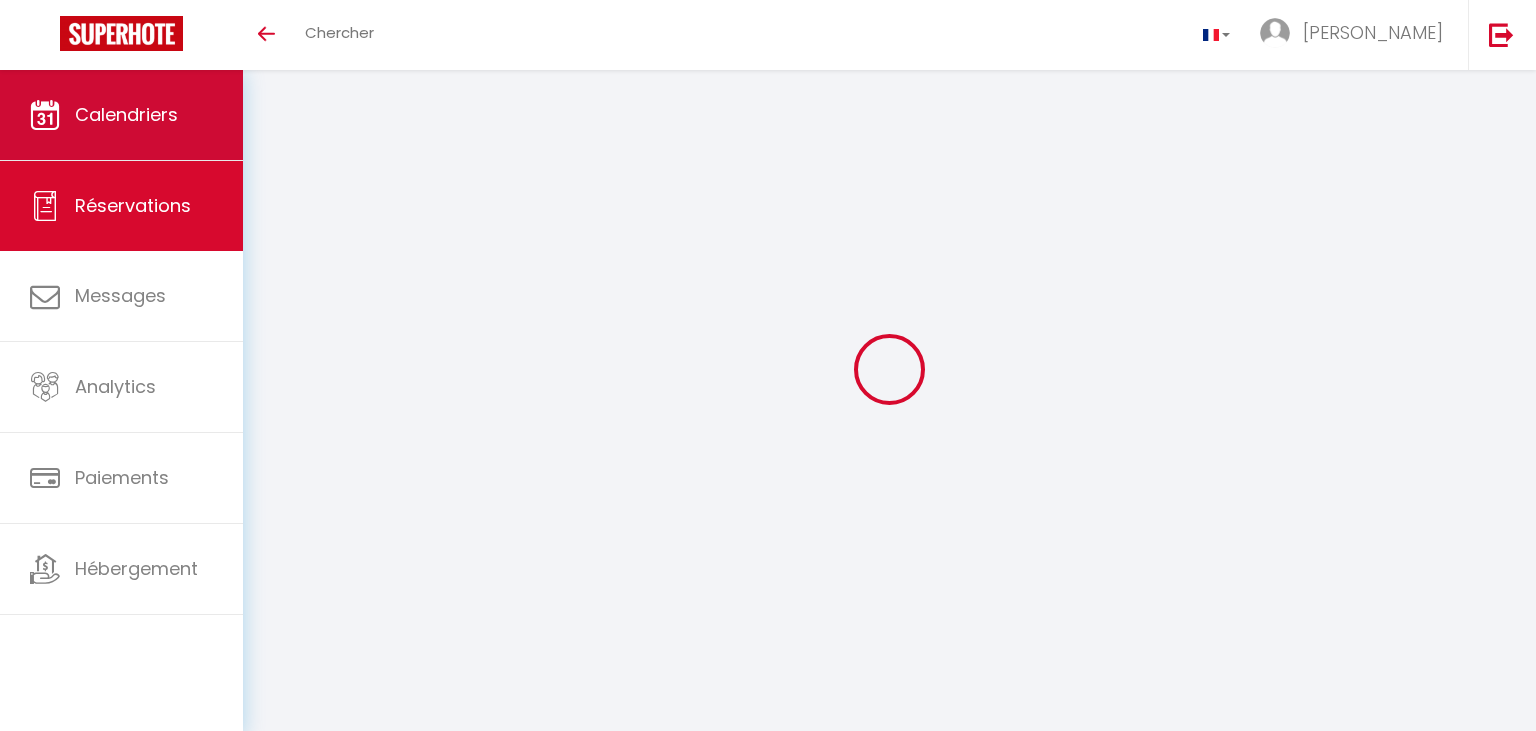 scroll, scrollTop: 0, scrollLeft: 0, axis: both 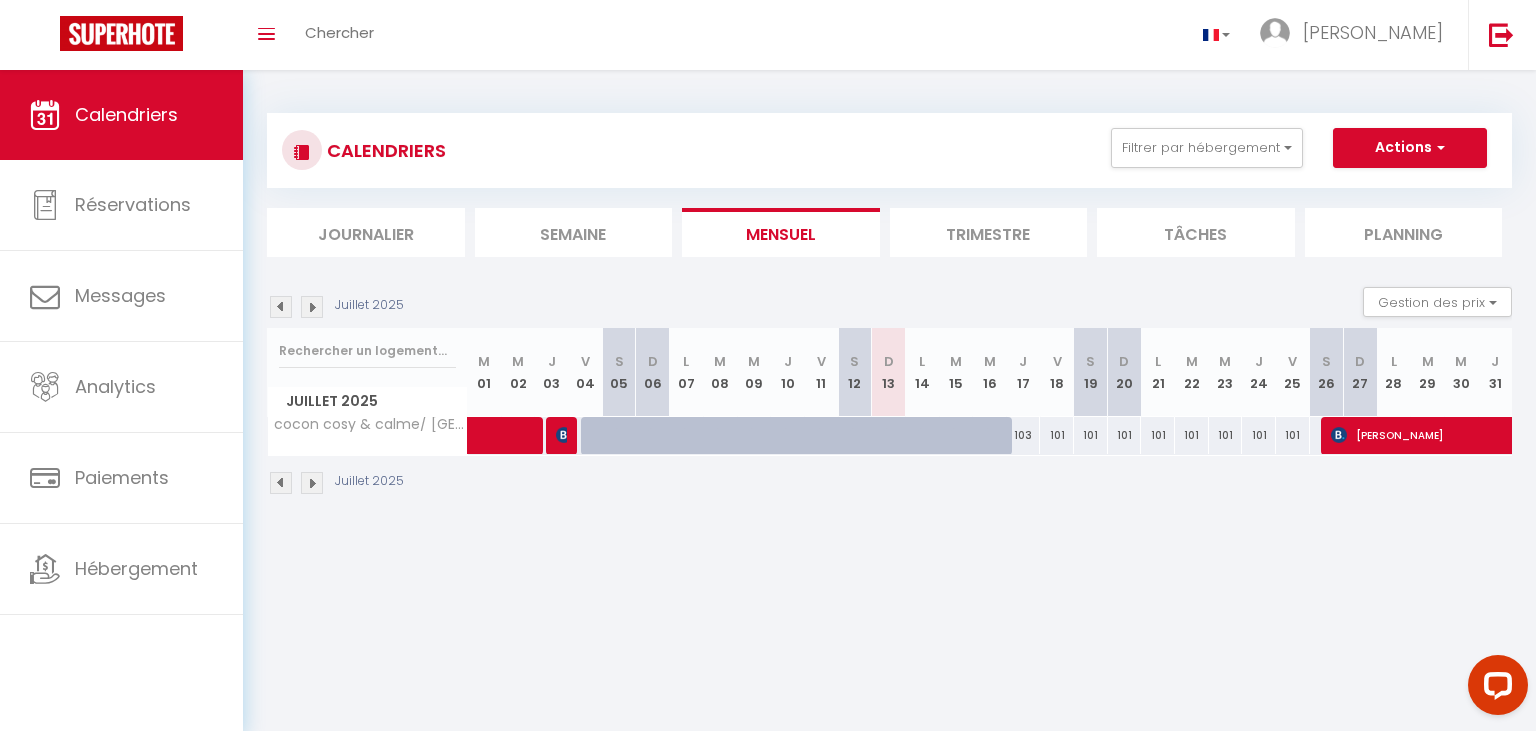 click at bounding box center (312, 307) 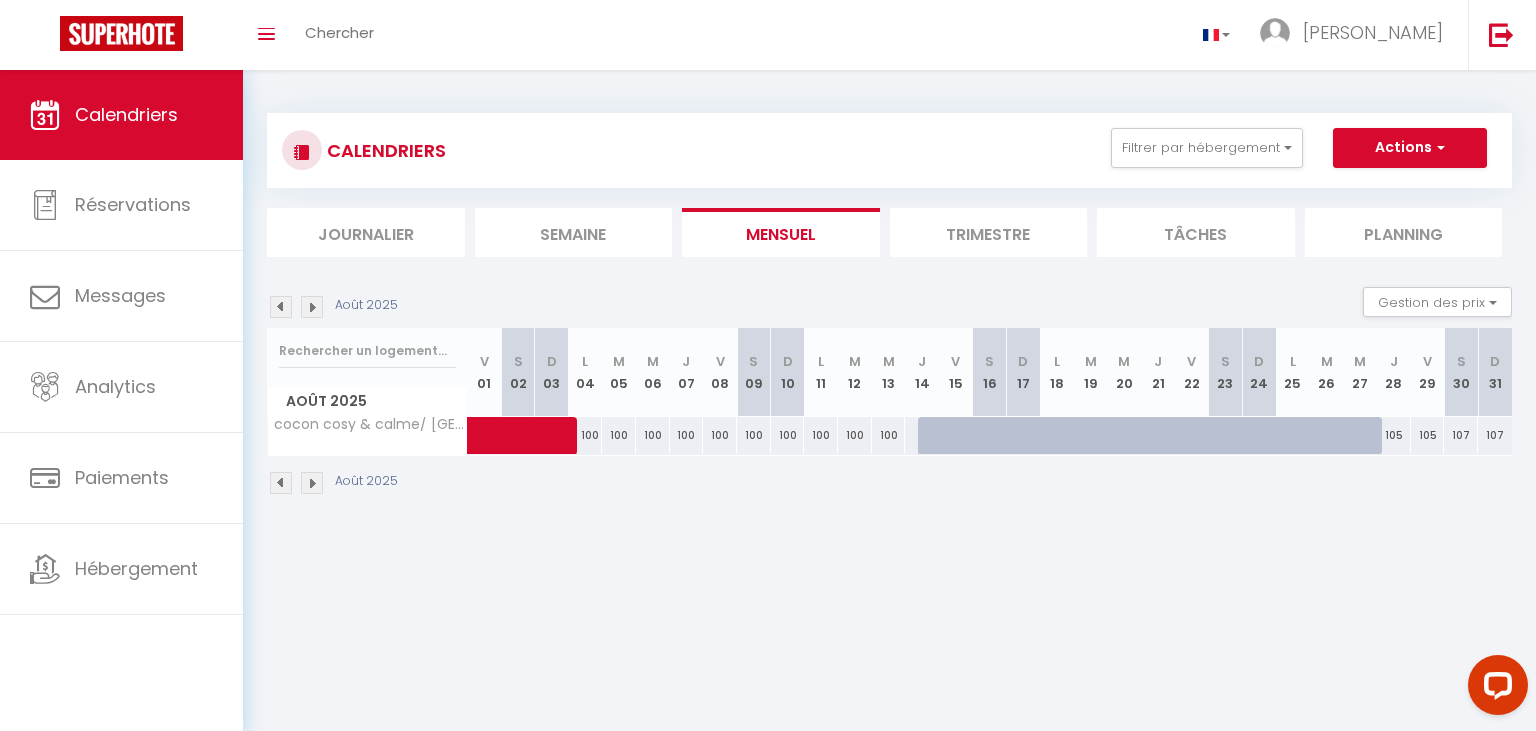 click at bounding box center (312, 307) 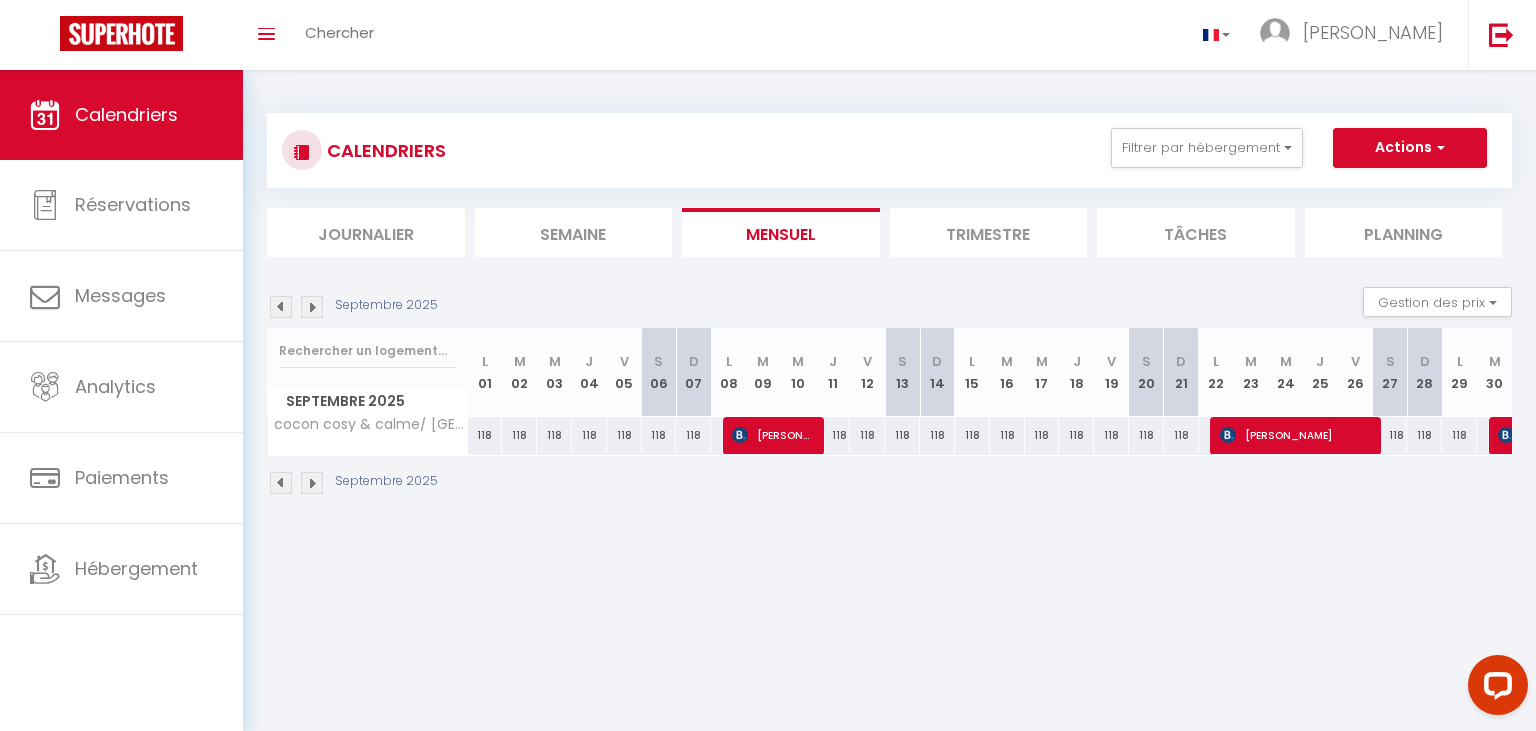 click at bounding box center [312, 307] 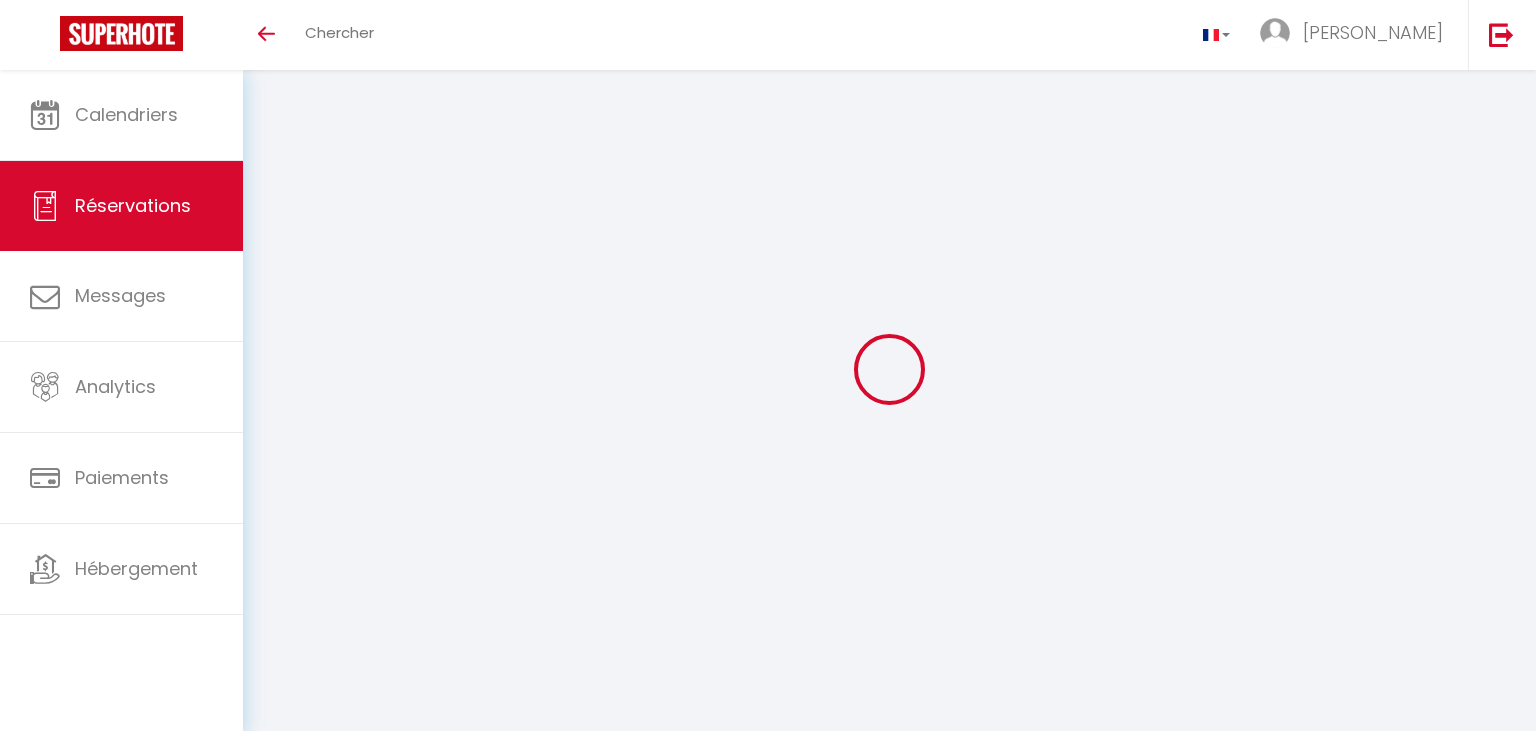 scroll, scrollTop: 0, scrollLeft: 0, axis: both 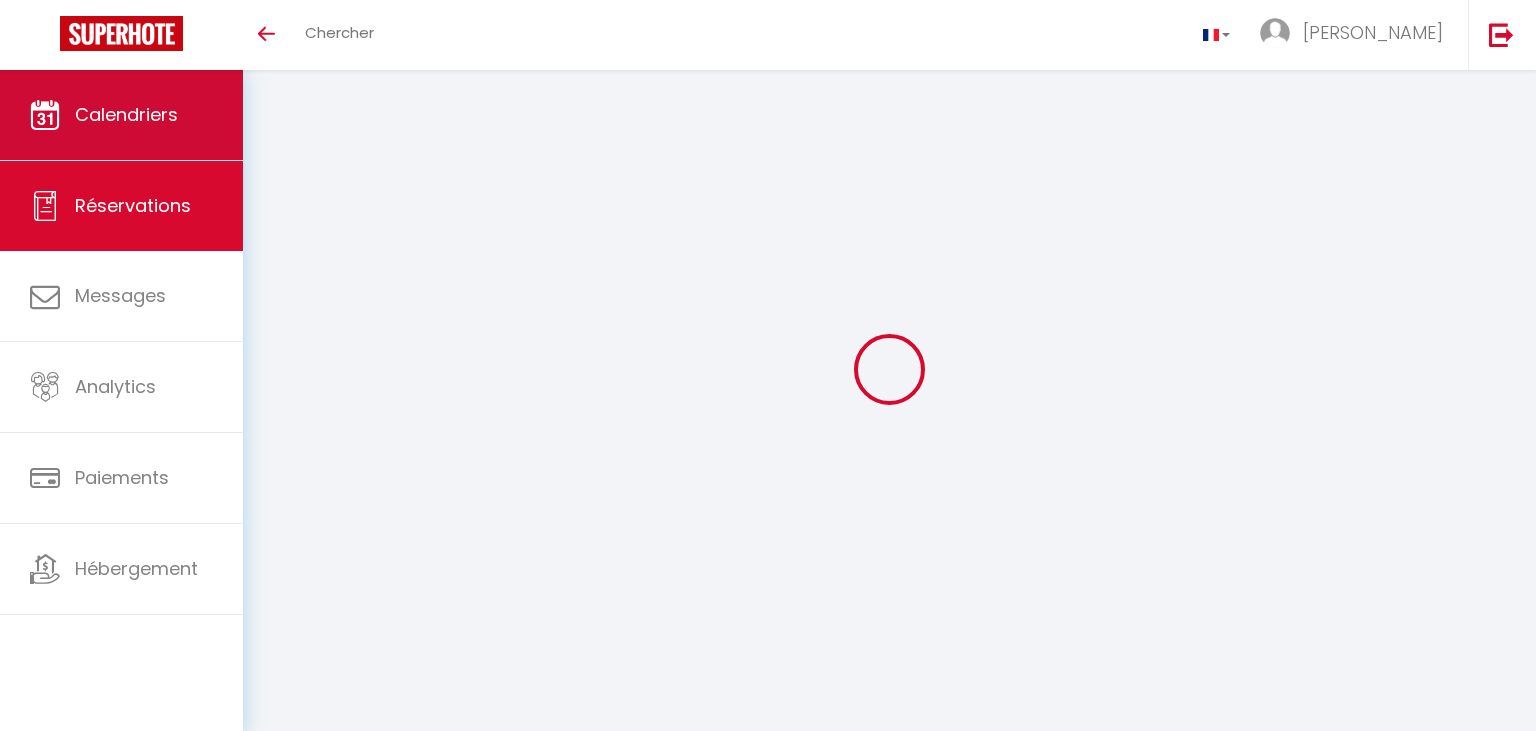 click on "Calendriers" at bounding box center [121, 115] 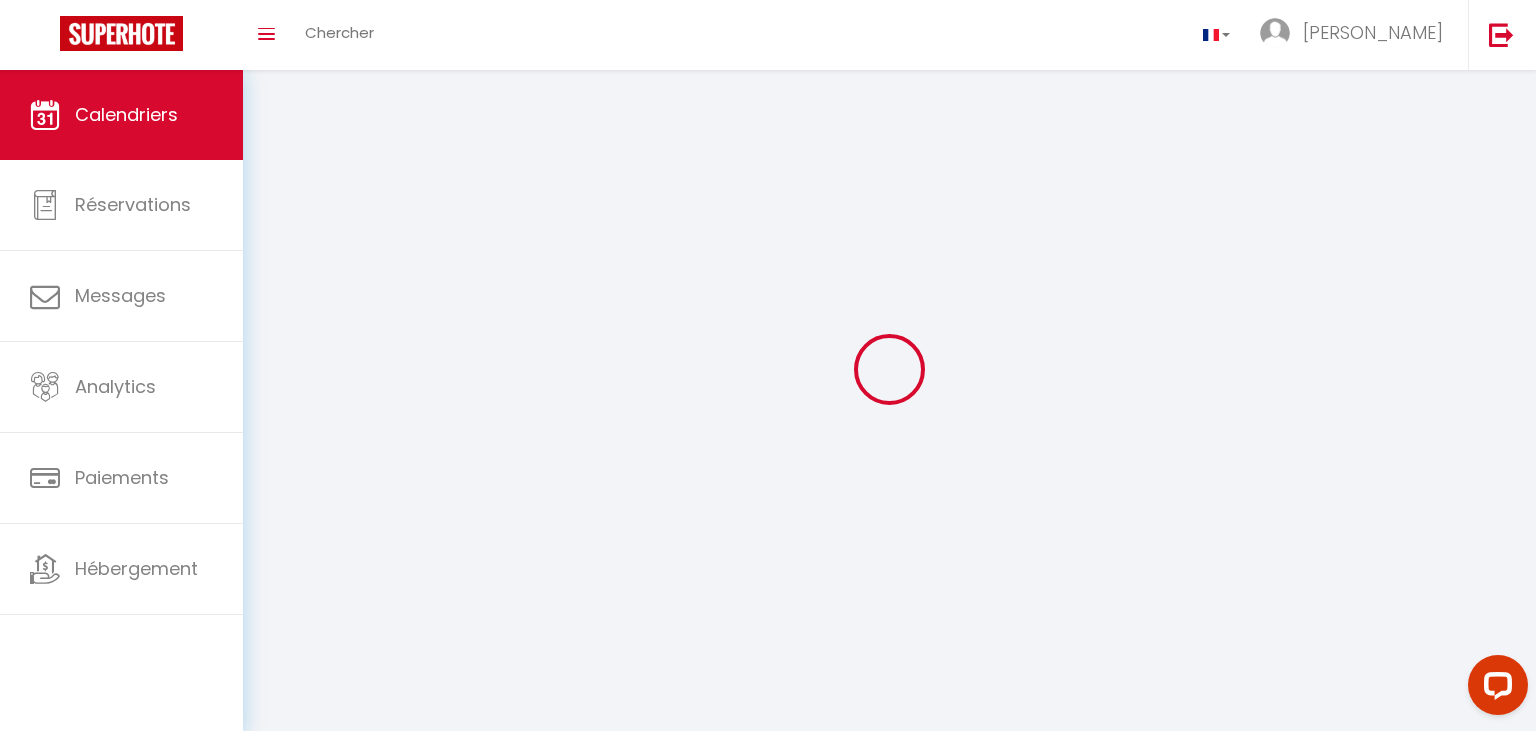 scroll, scrollTop: 0, scrollLeft: 0, axis: both 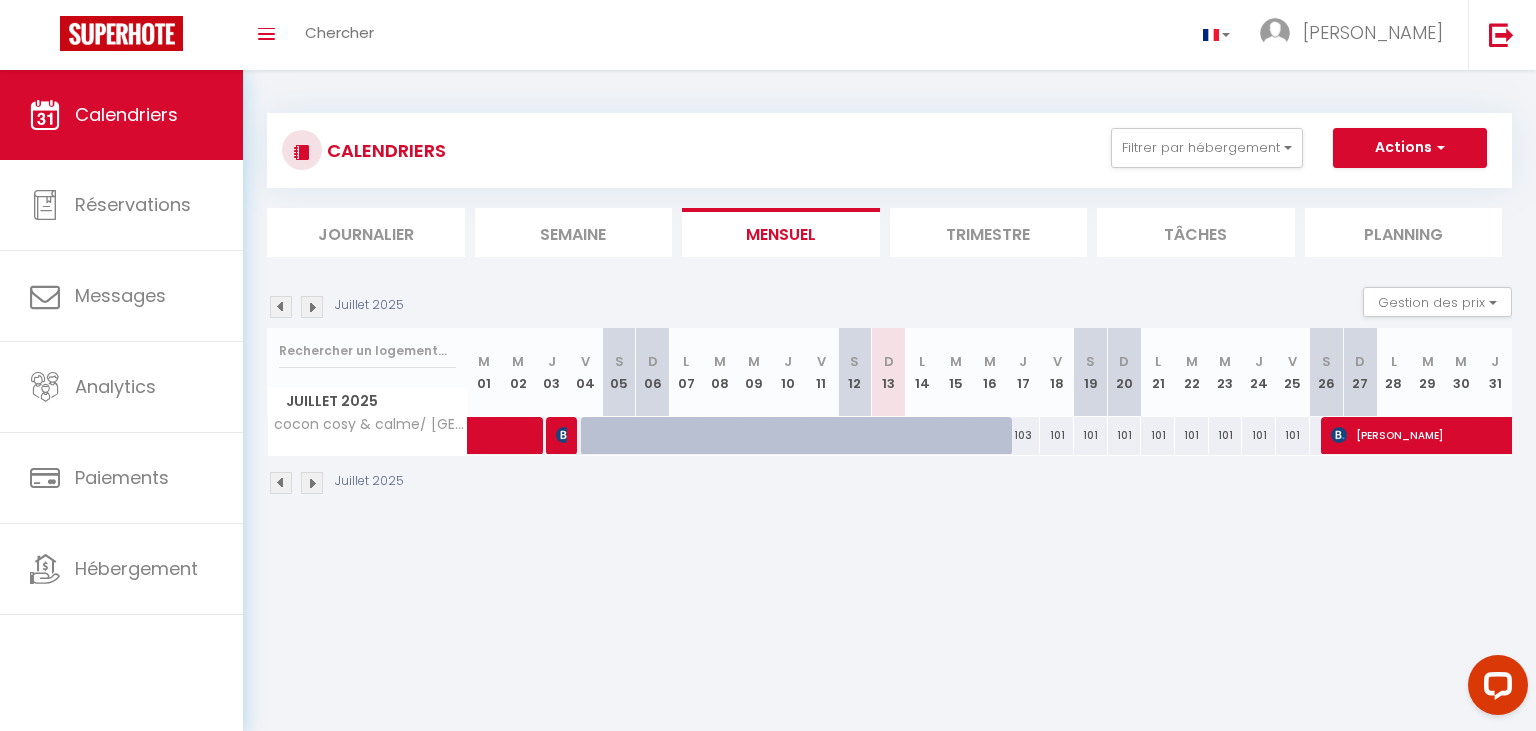 click at bounding box center [312, 307] 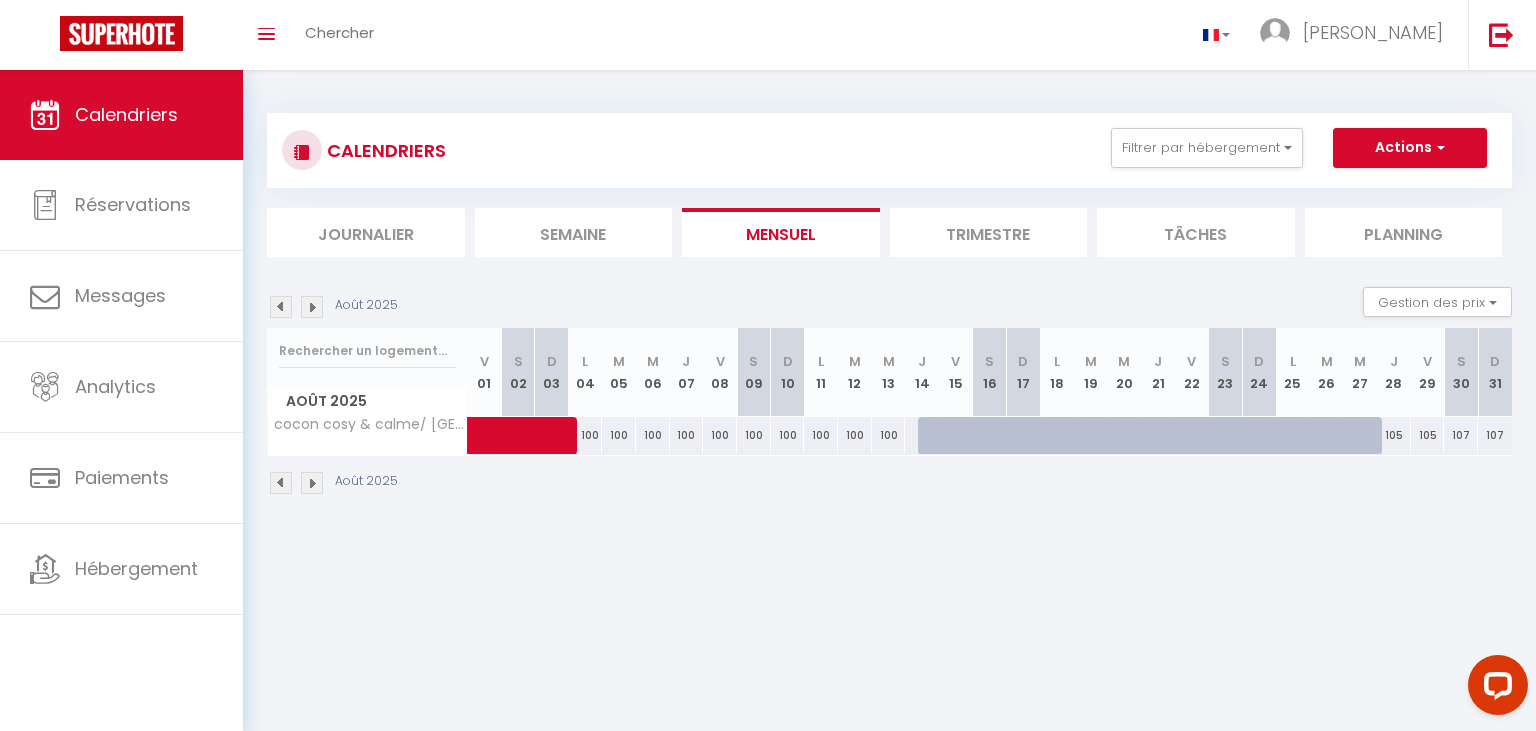 click at bounding box center [312, 307] 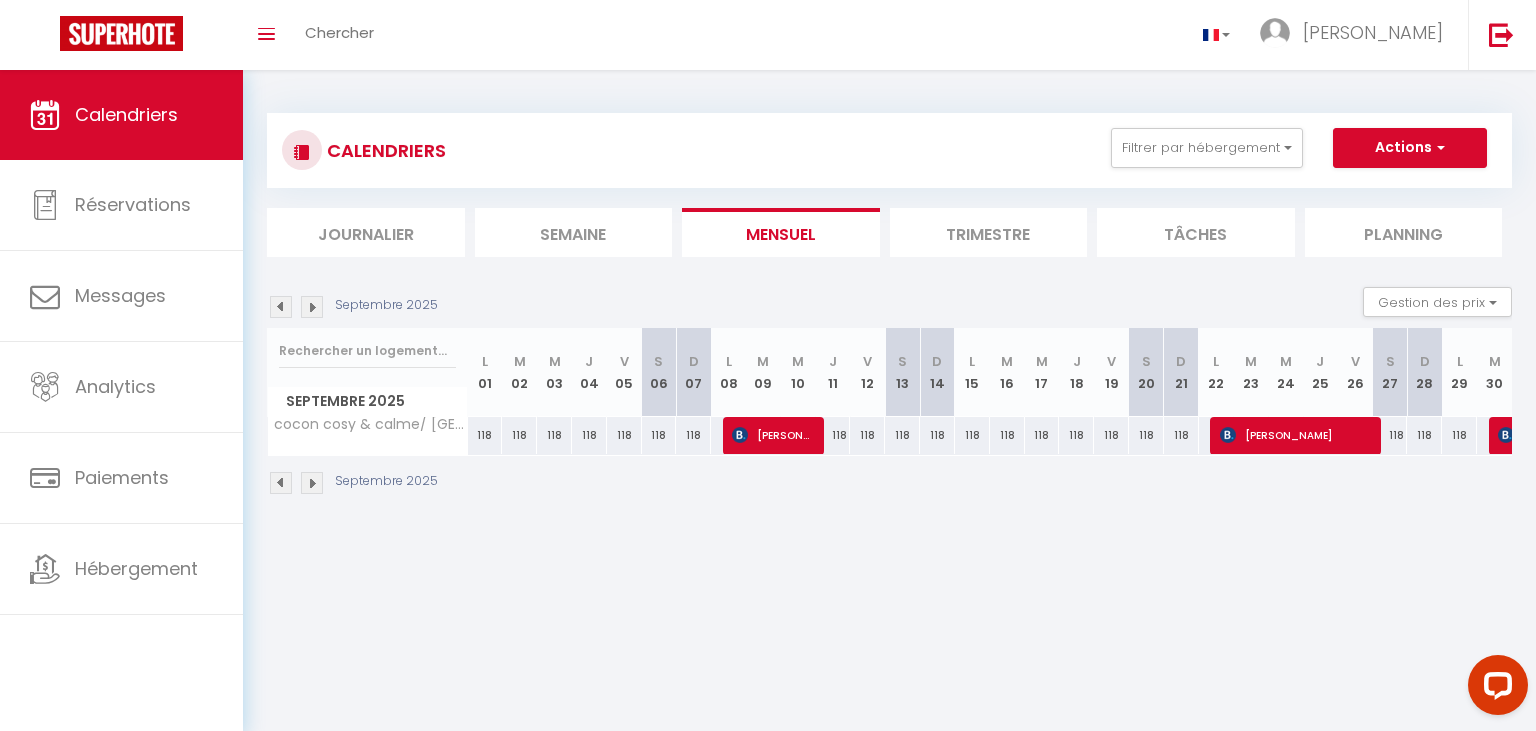 click at bounding box center (281, 307) 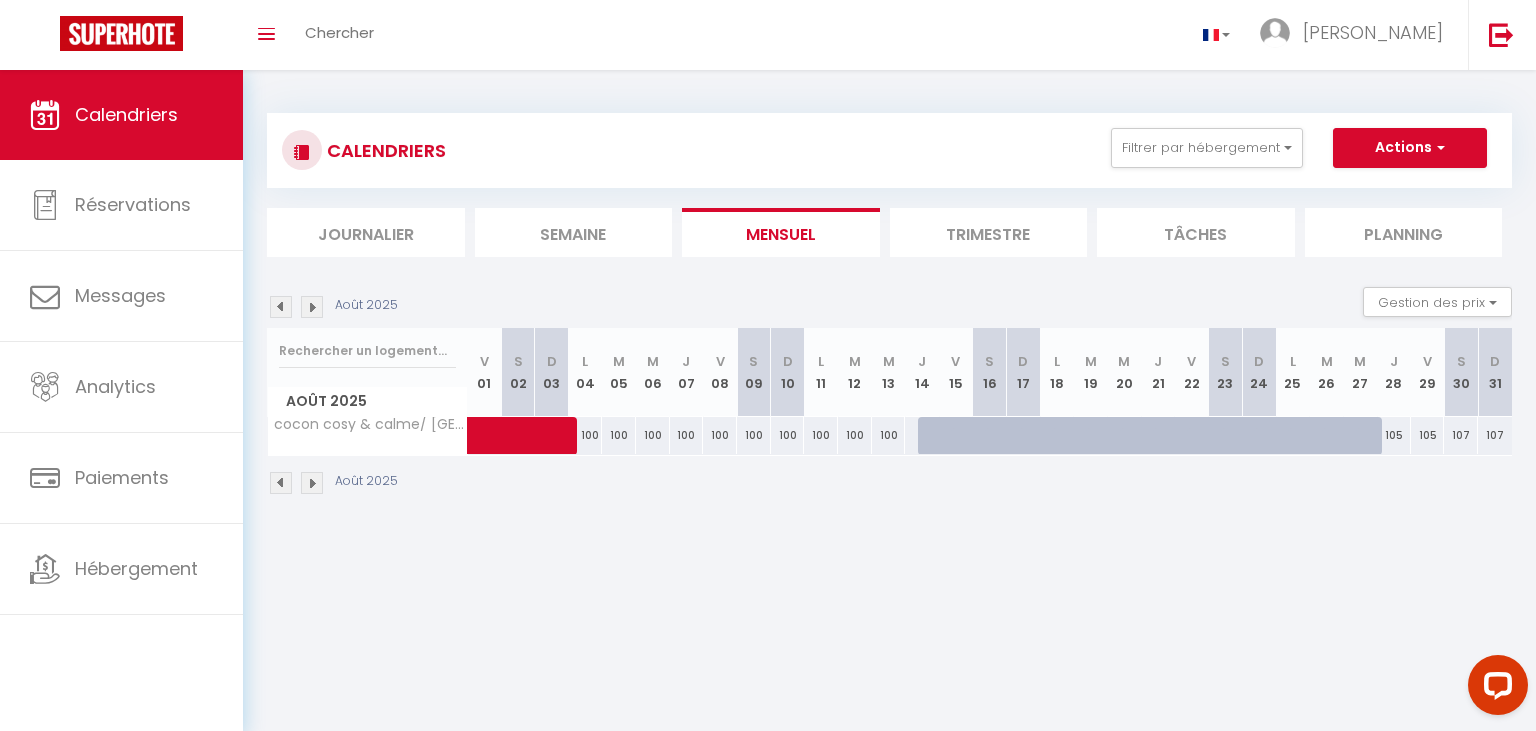 click on "107" at bounding box center (1495, 435) 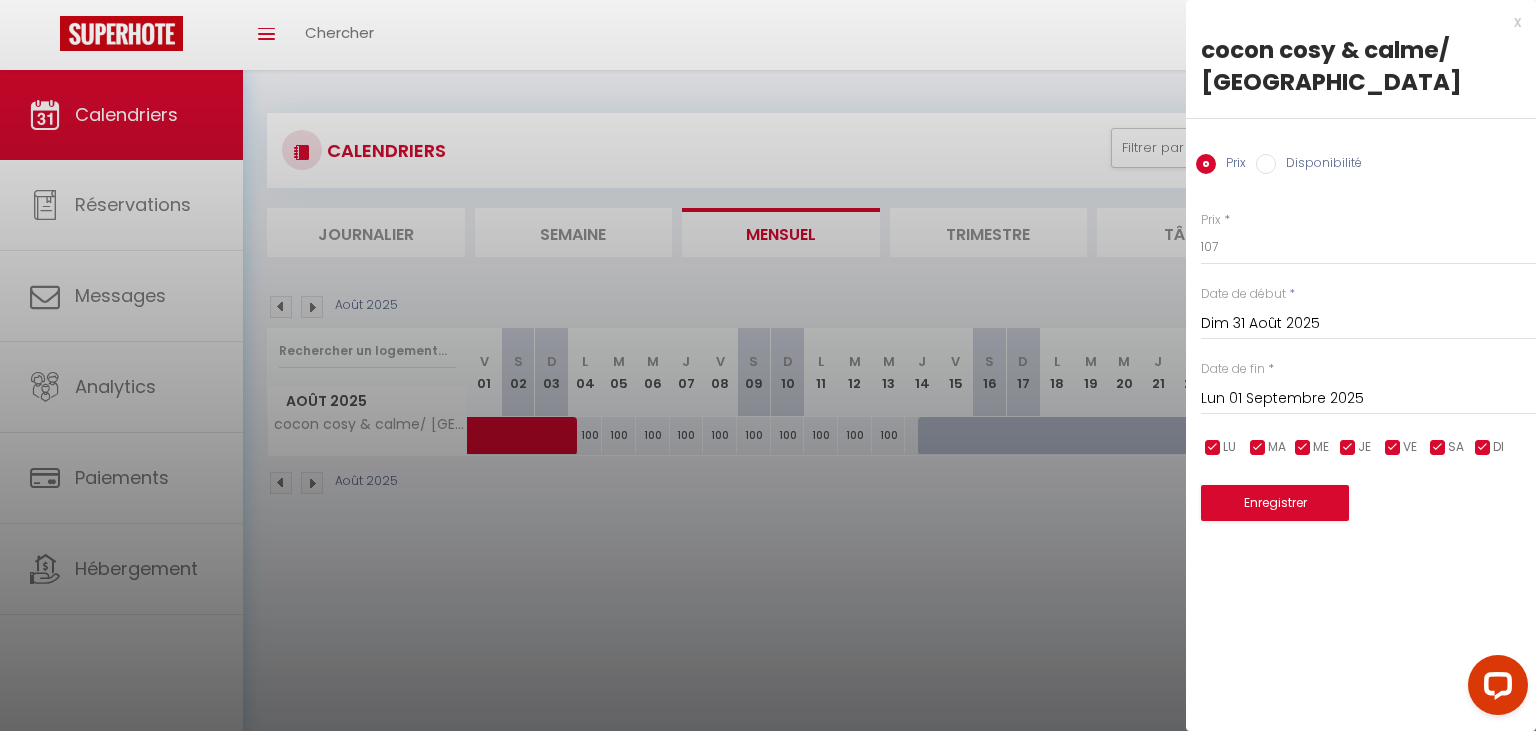 click at bounding box center [768, 365] 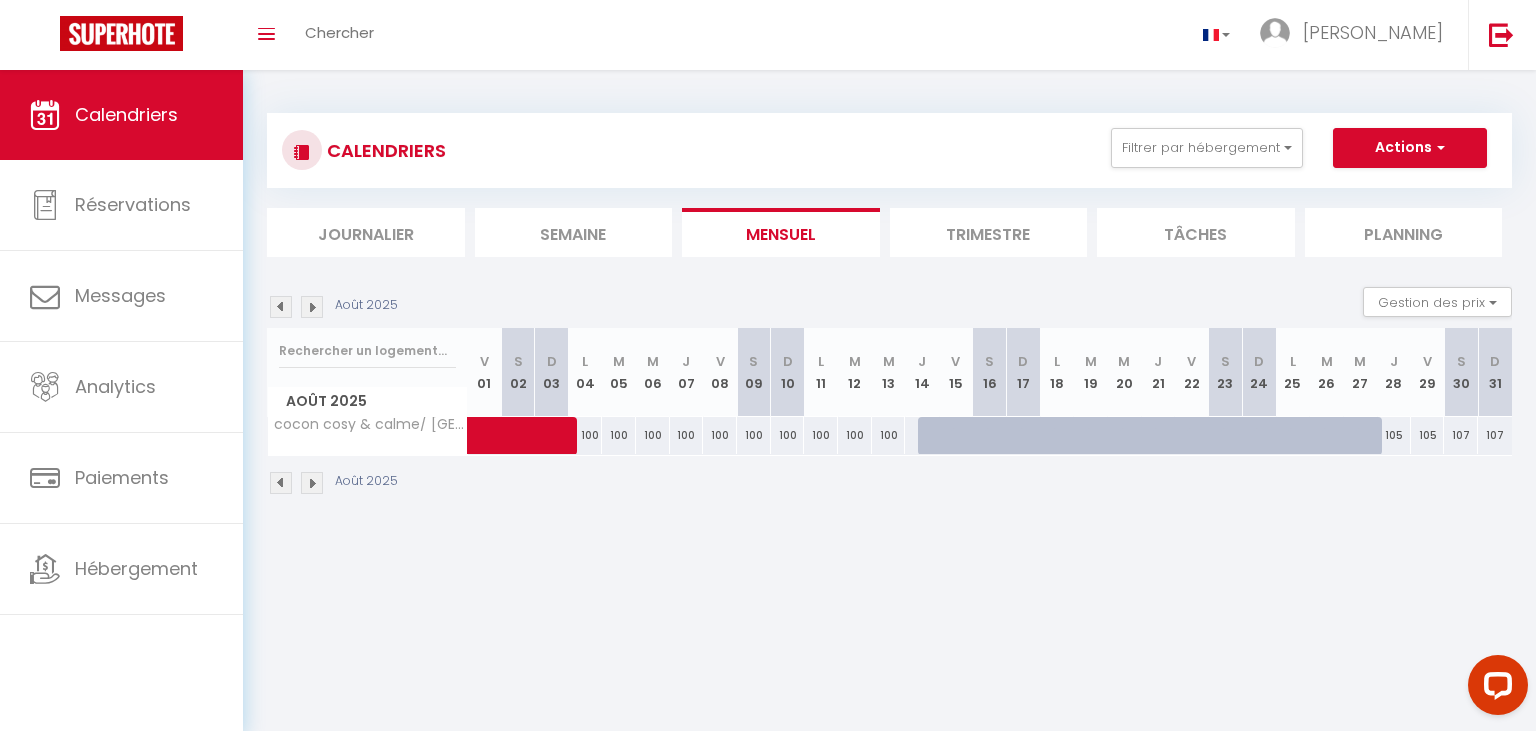 click at bounding box center (312, 307) 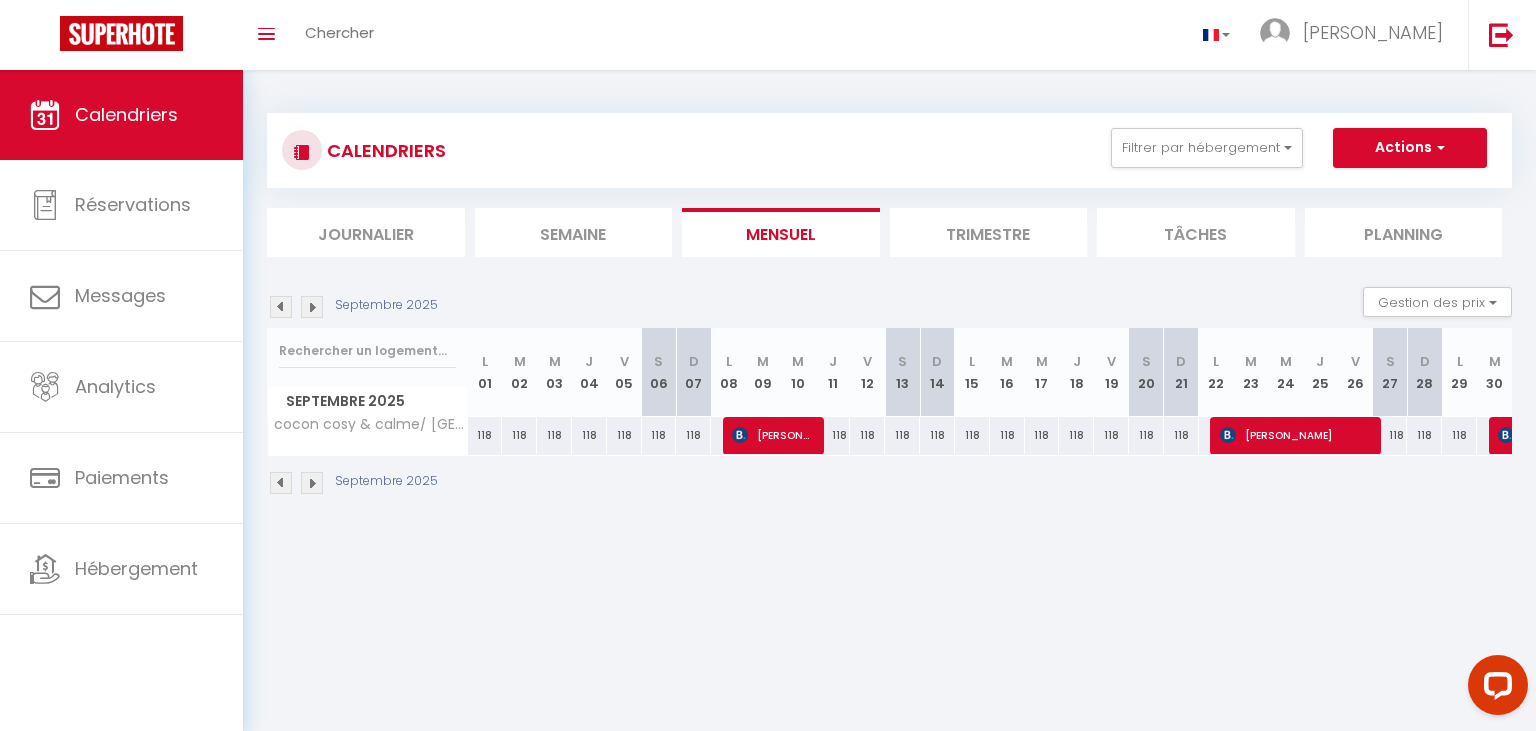 click at bounding box center [281, 307] 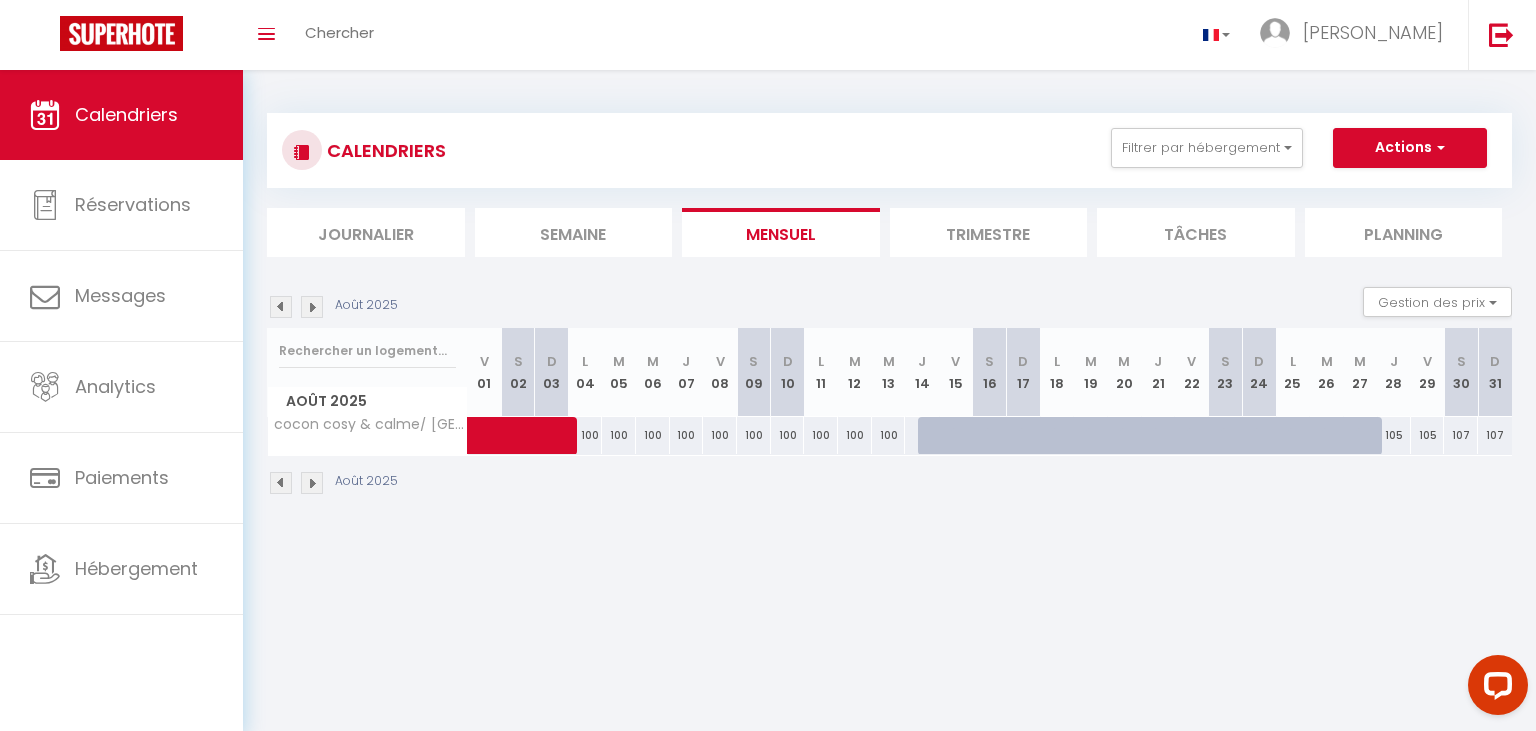 click on "107" at bounding box center (1495, 435) 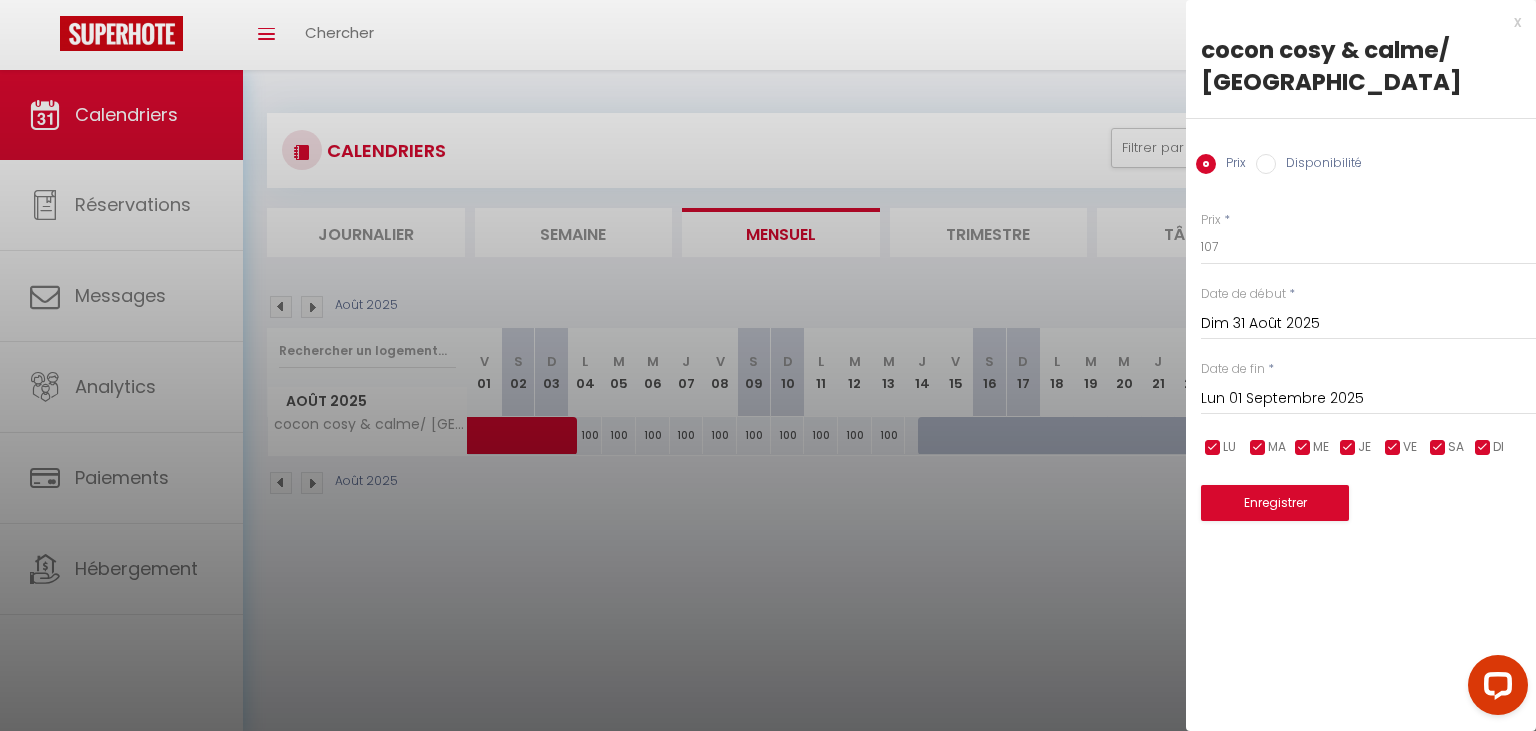 click on "Disponibilité" at bounding box center (1319, 165) 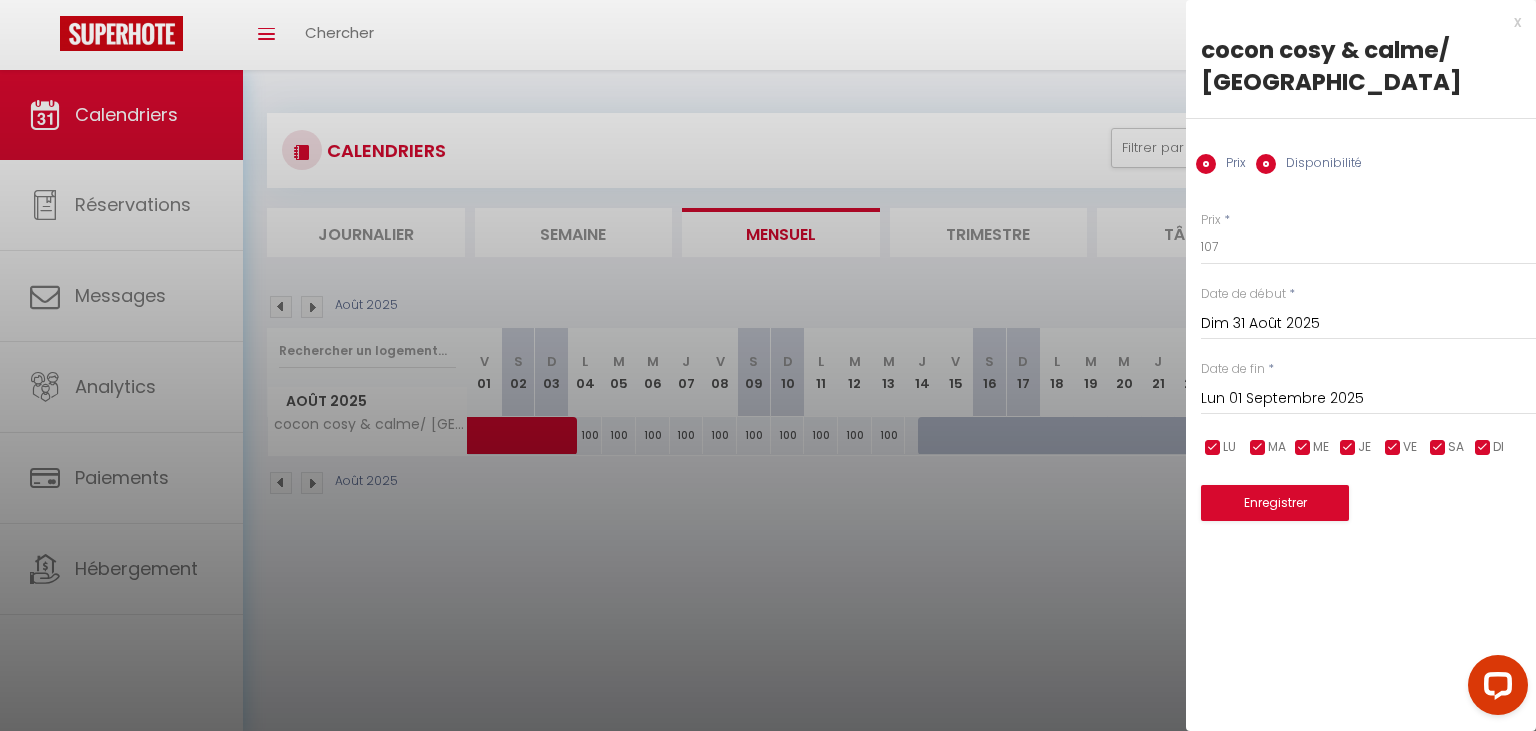 radio on "false" 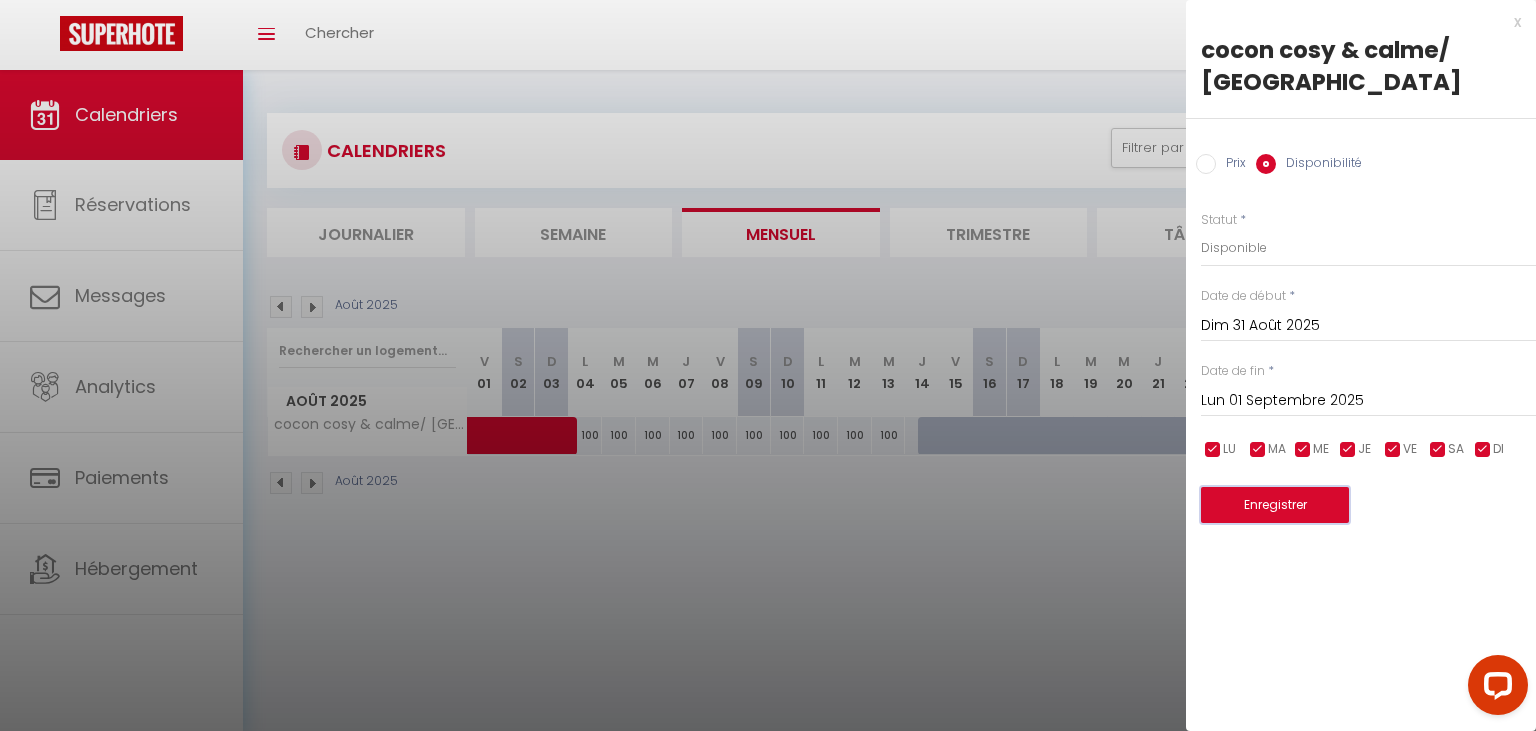 click on "Enregistrer" at bounding box center (1275, 505) 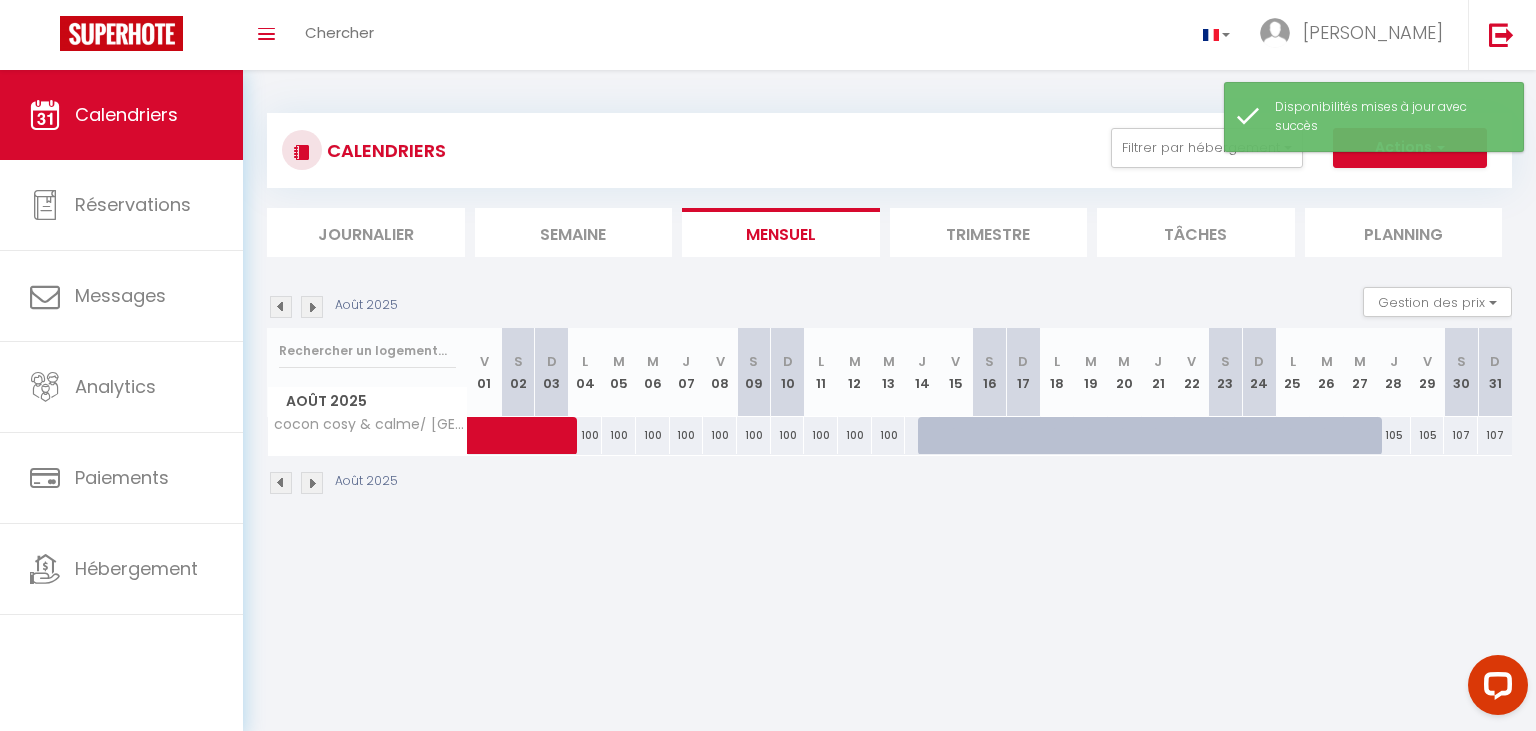 click on "107" at bounding box center [1461, 435] 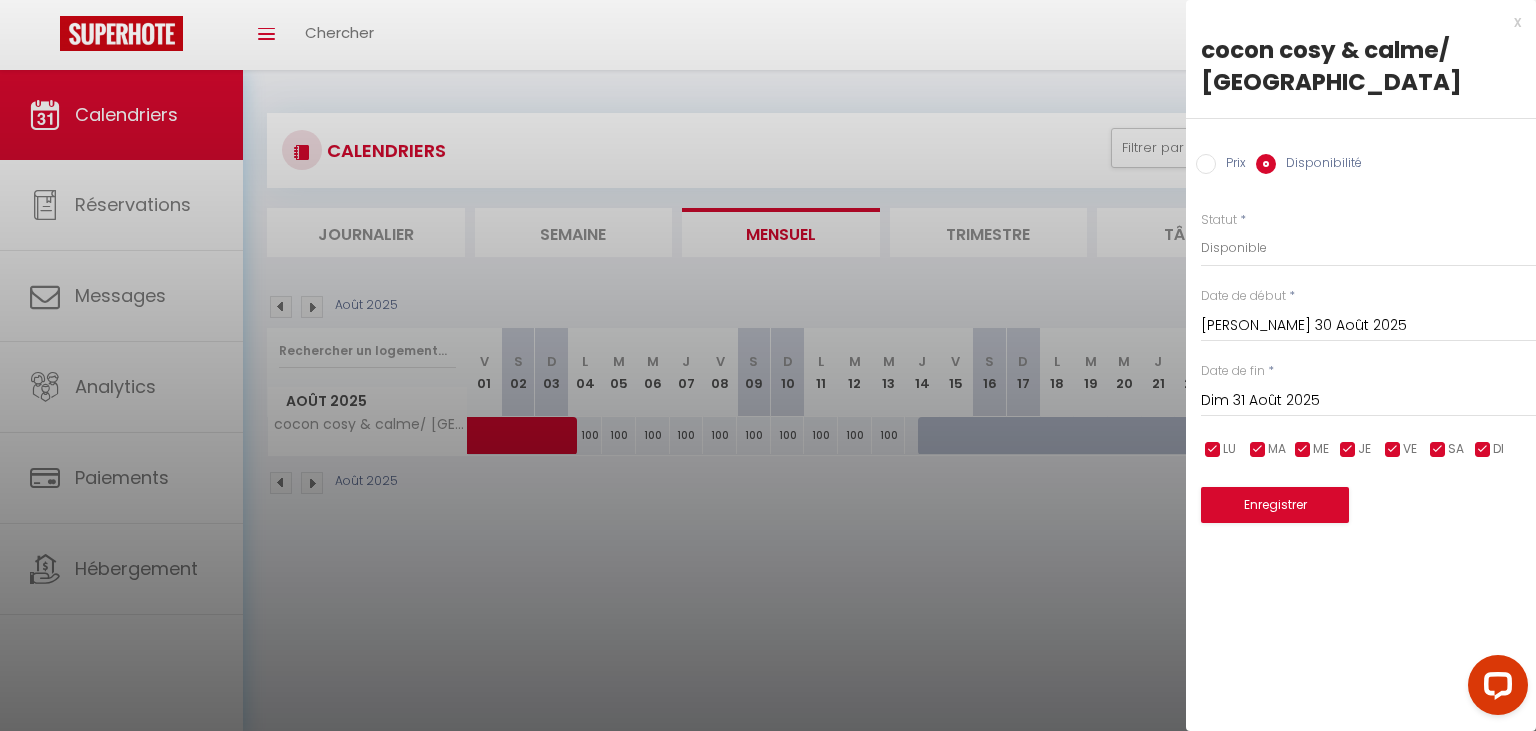 click on "Prix" at bounding box center [1206, 164] 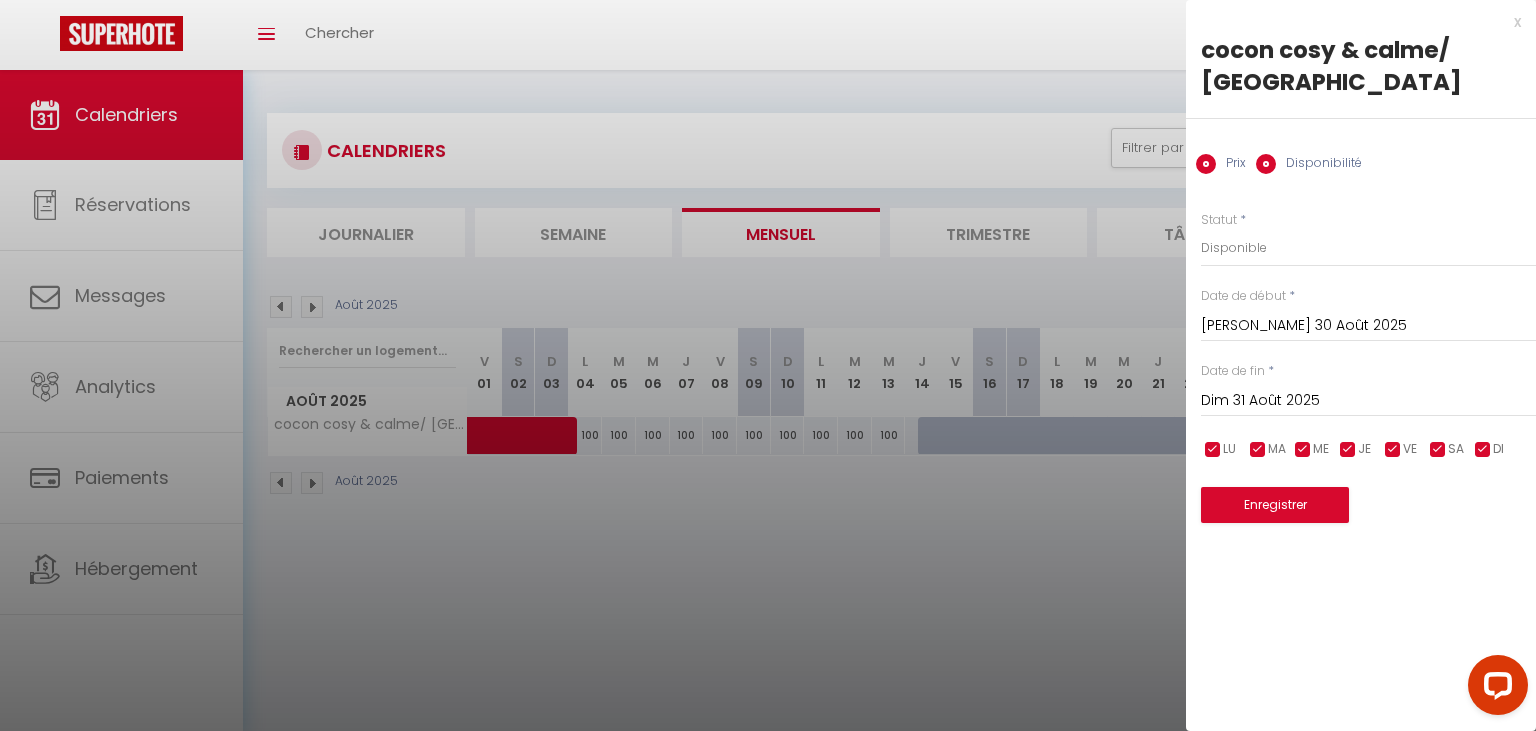 radio on "false" 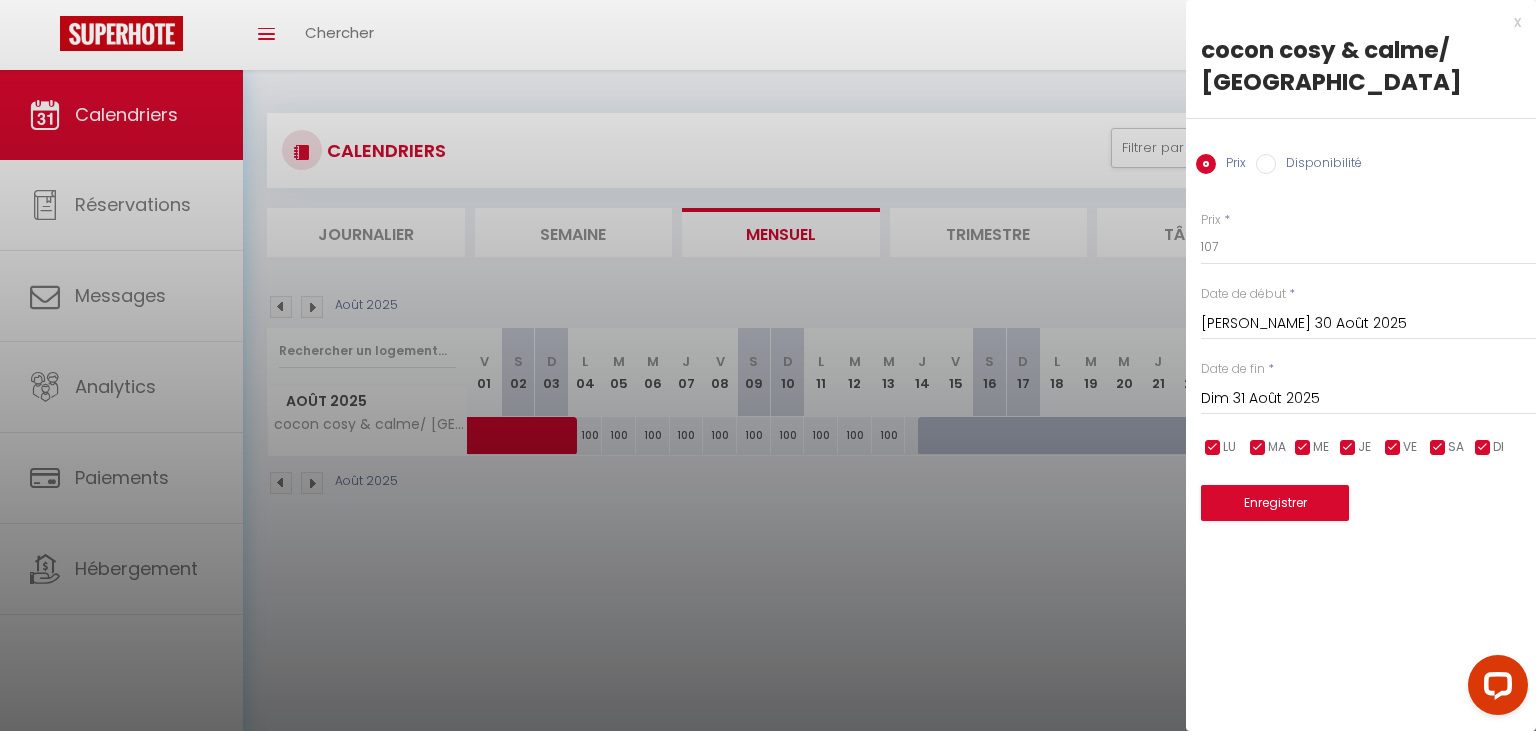 click on "Dim 31 Août 2025" at bounding box center (1368, 399) 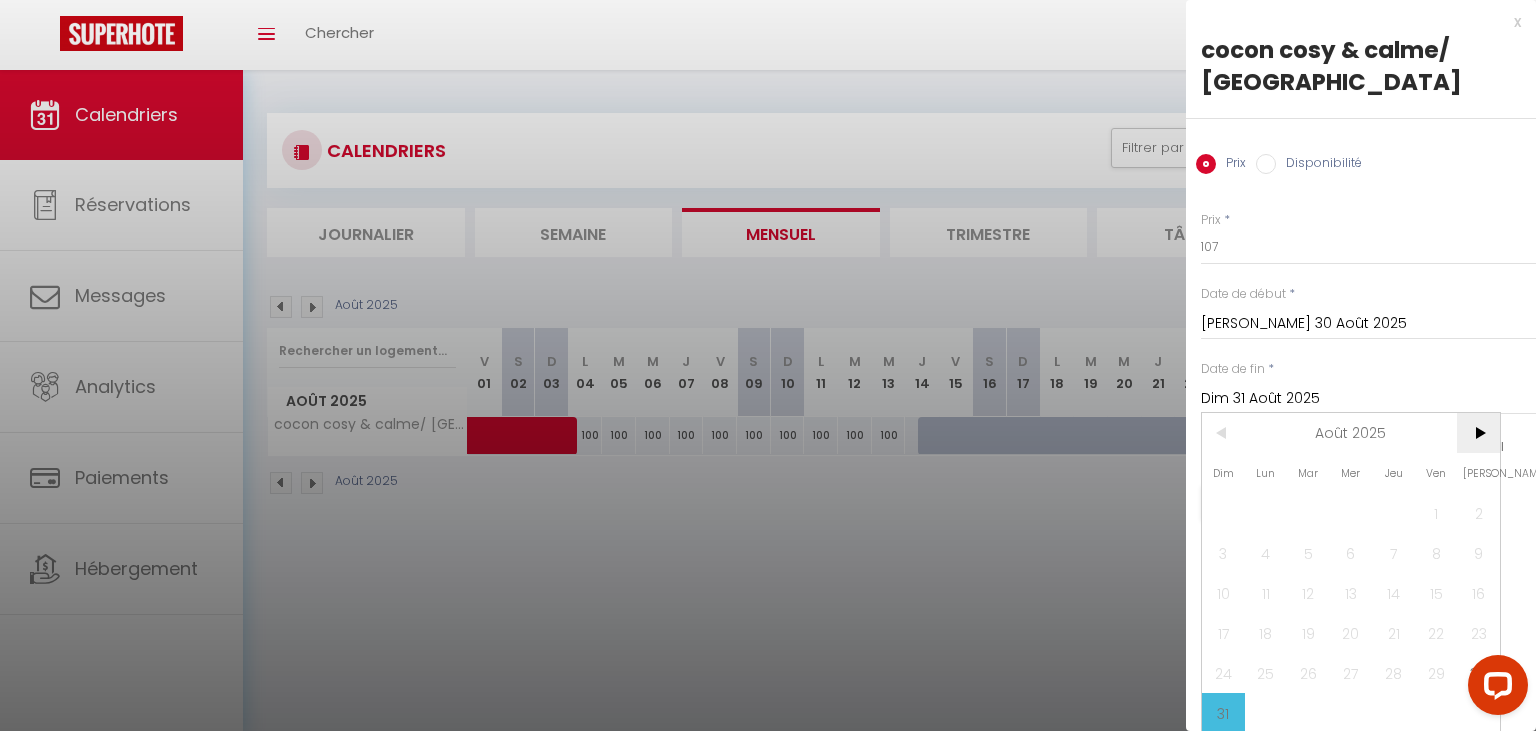 click on ">" at bounding box center (1478, 433) 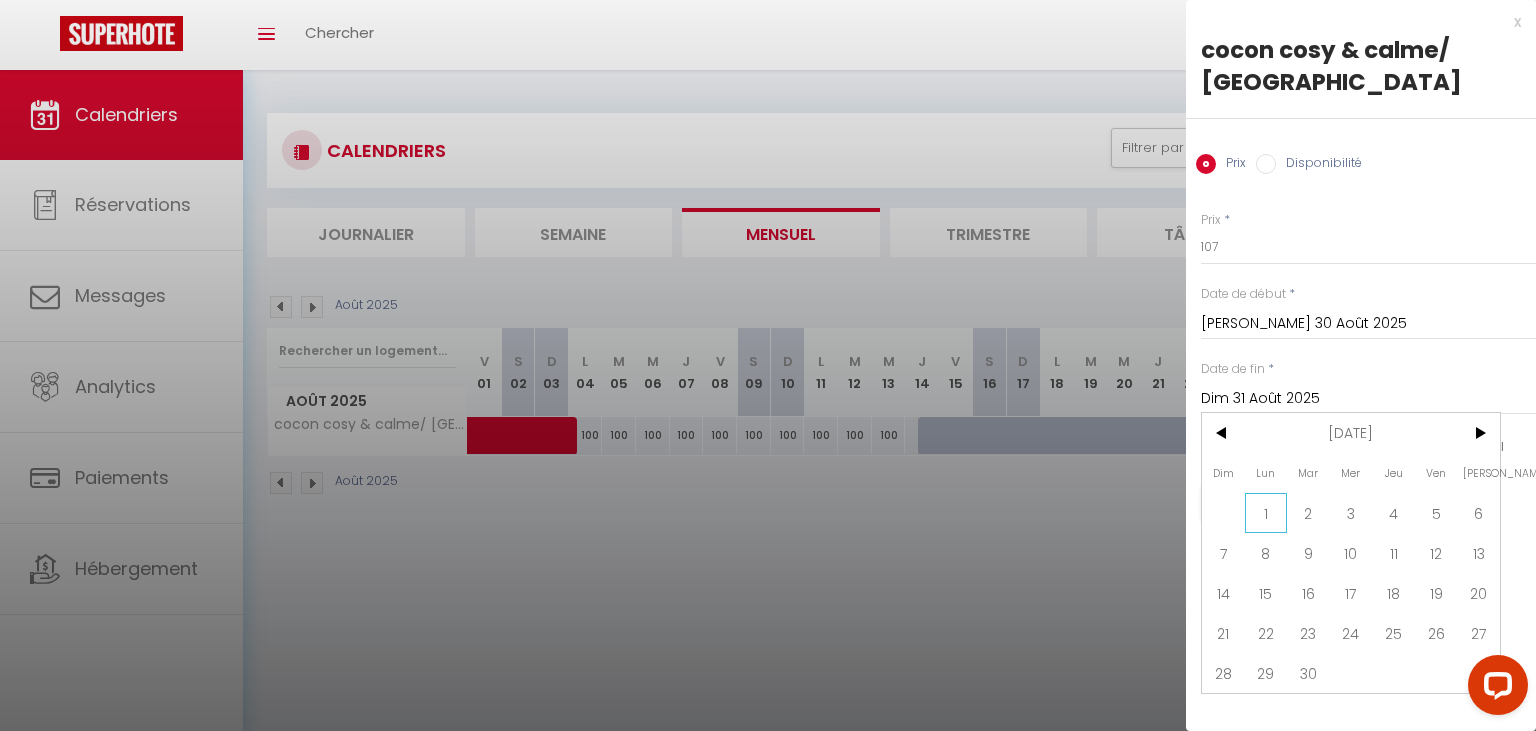 click on "1" at bounding box center [1266, 513] 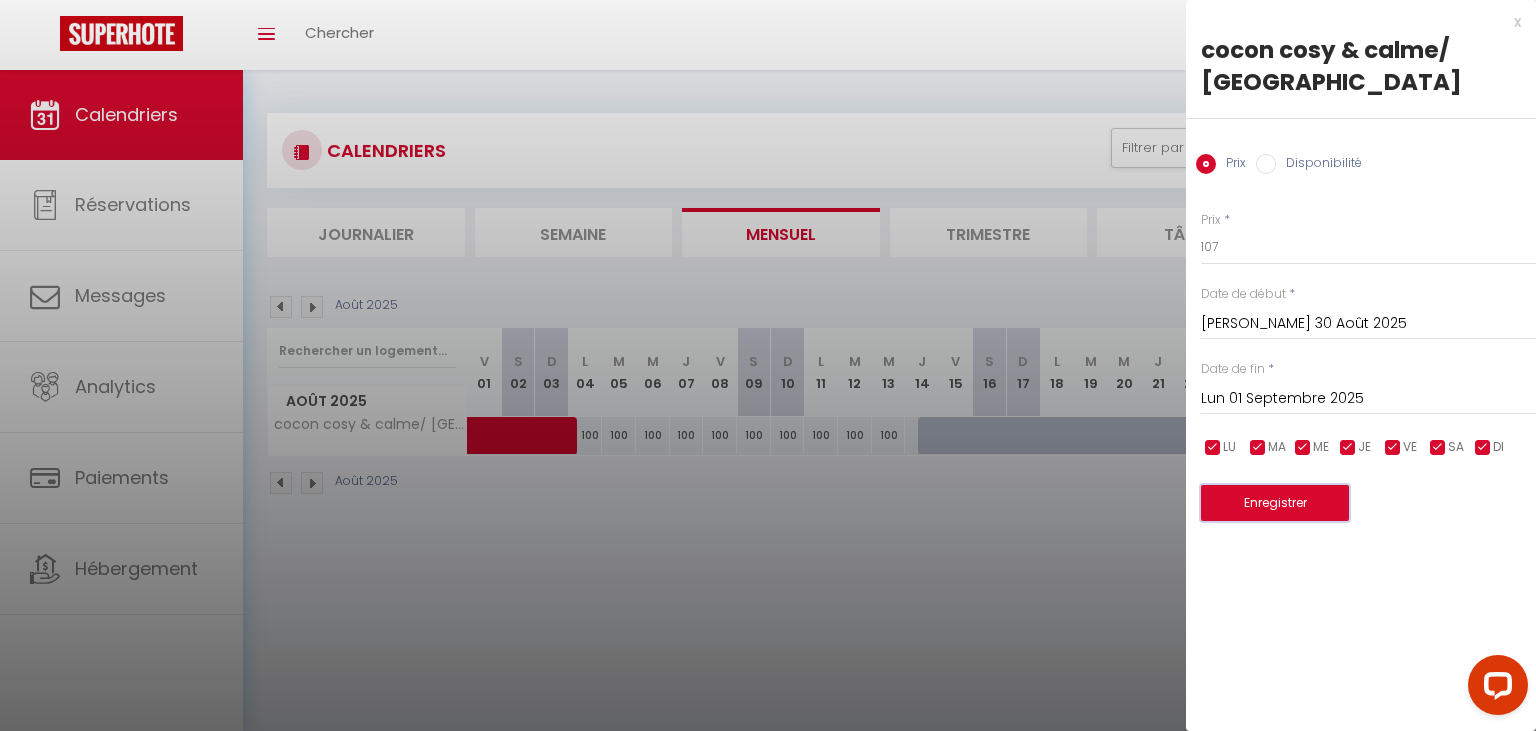 click on "Enregistrer" at bounding box center [1275, 503] 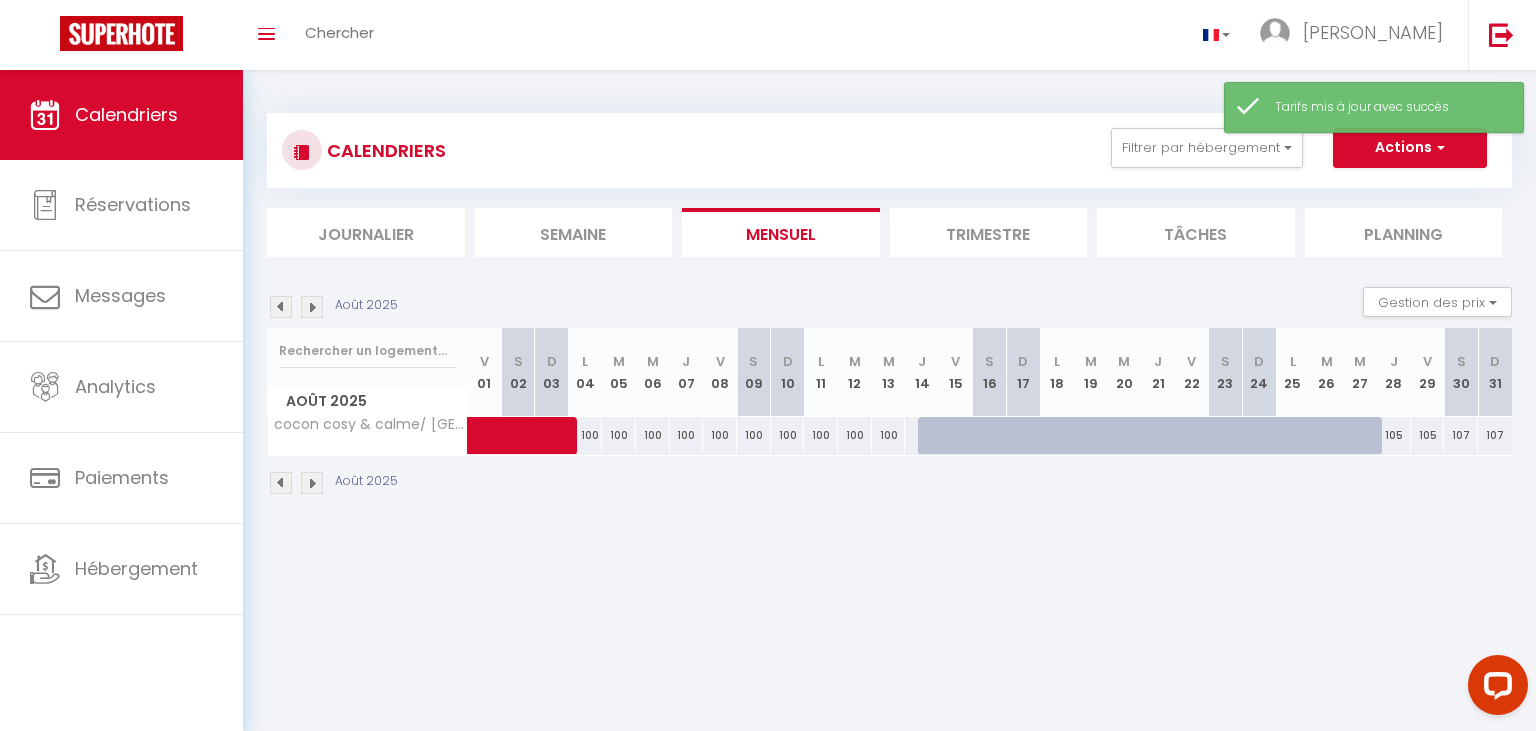 click at bounding box center [312, 307] 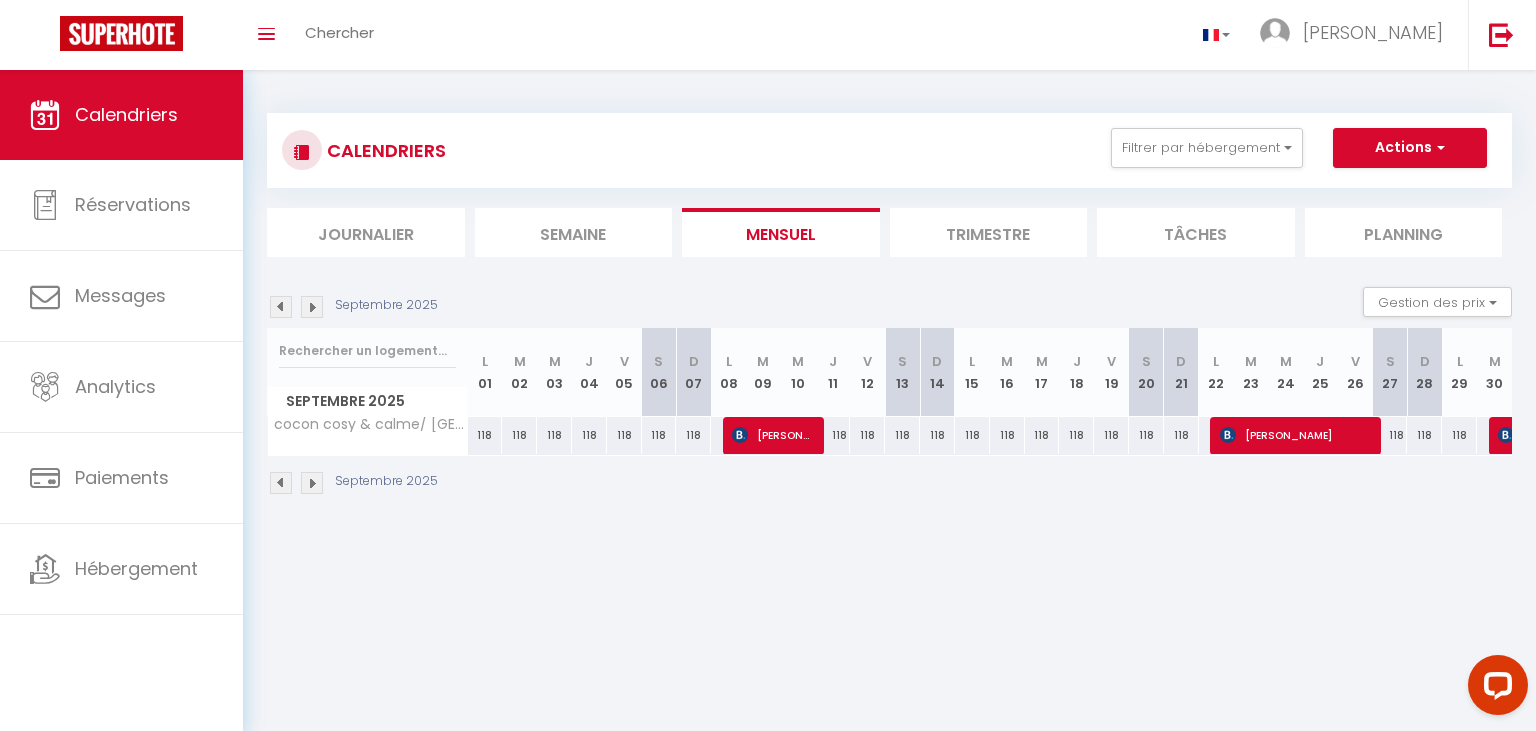 click at bounding box center (281, 307) 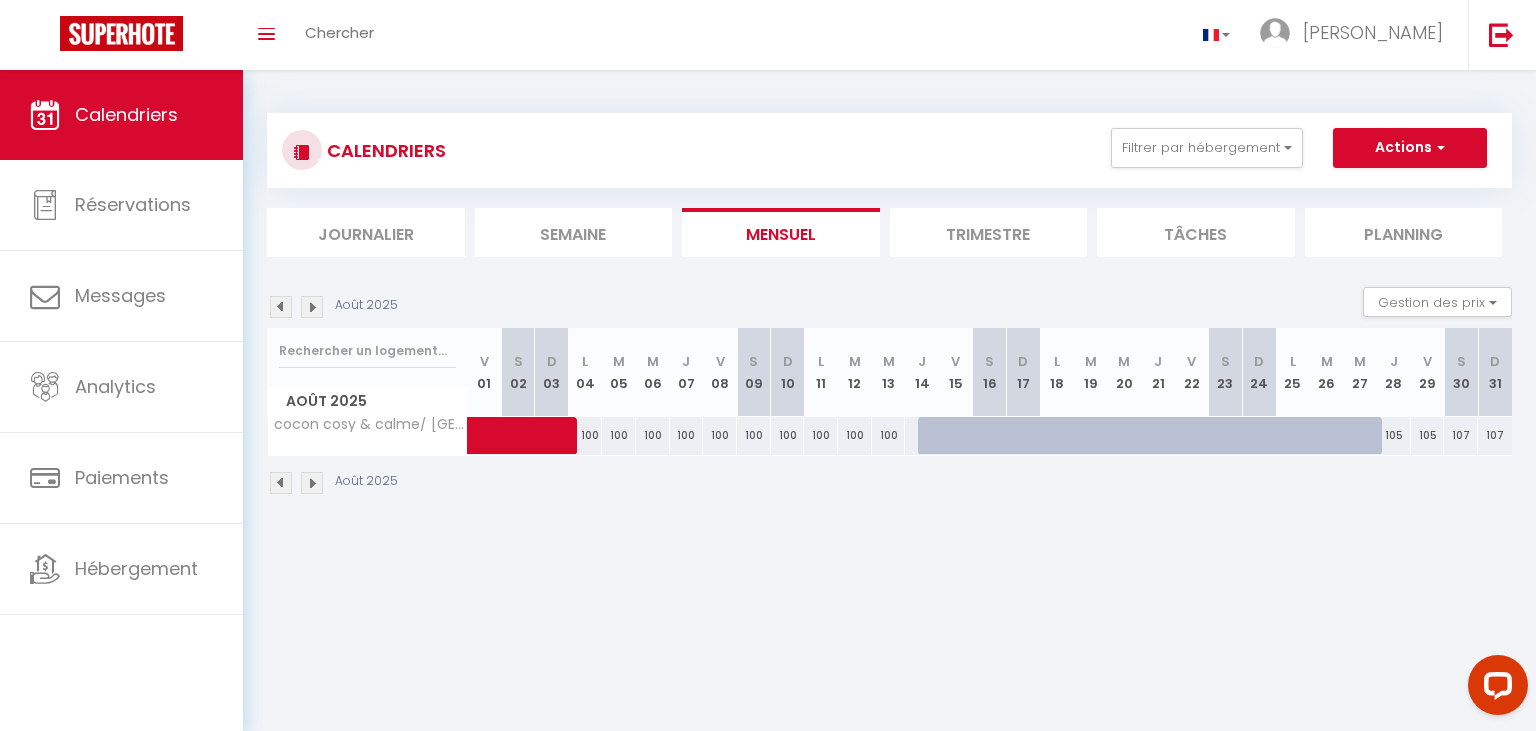 click on "Août 2025" at bounding box center [335, 307] 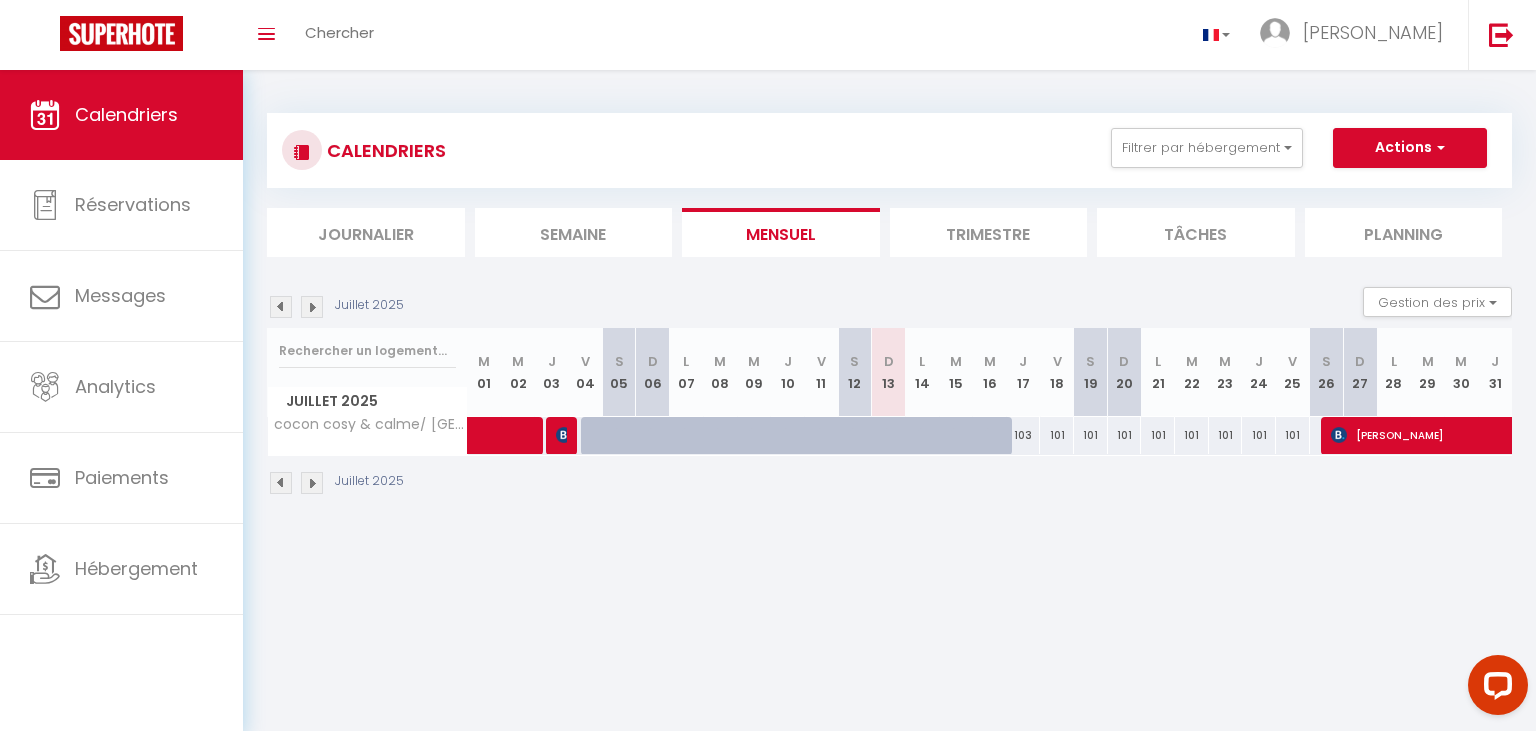 click at bounding box center (312, 307) 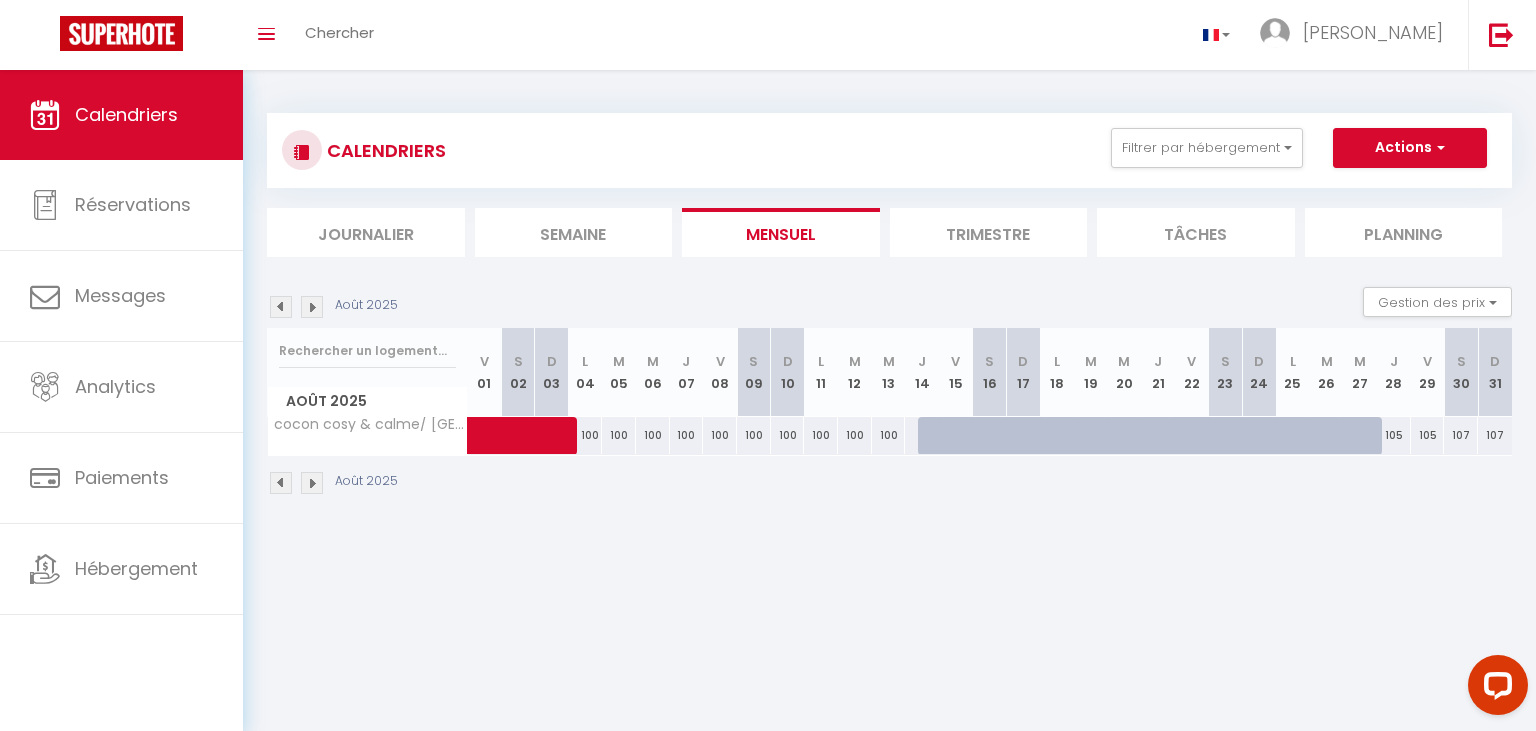click at bounding box center [312, 307] 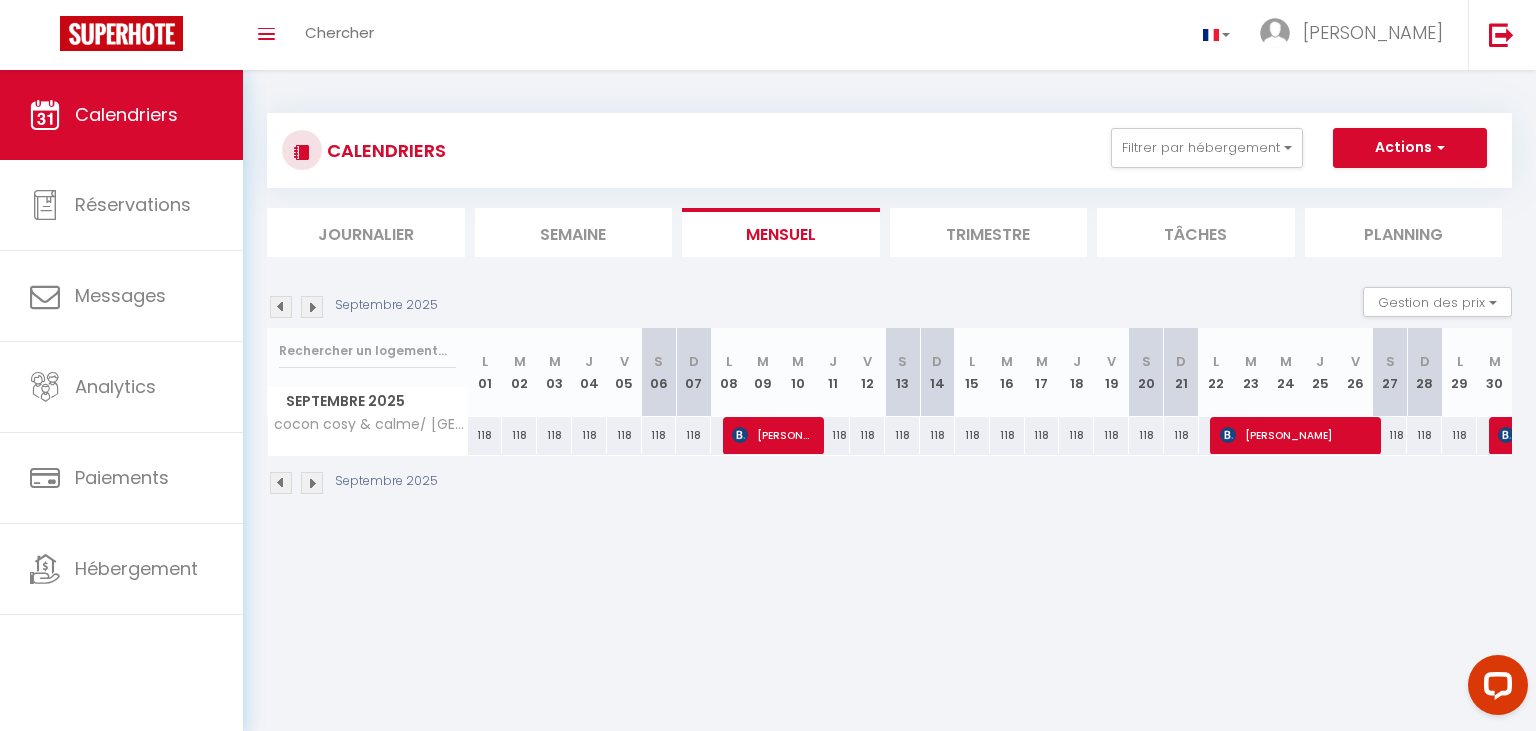 click at bounding box center (312, 307) 